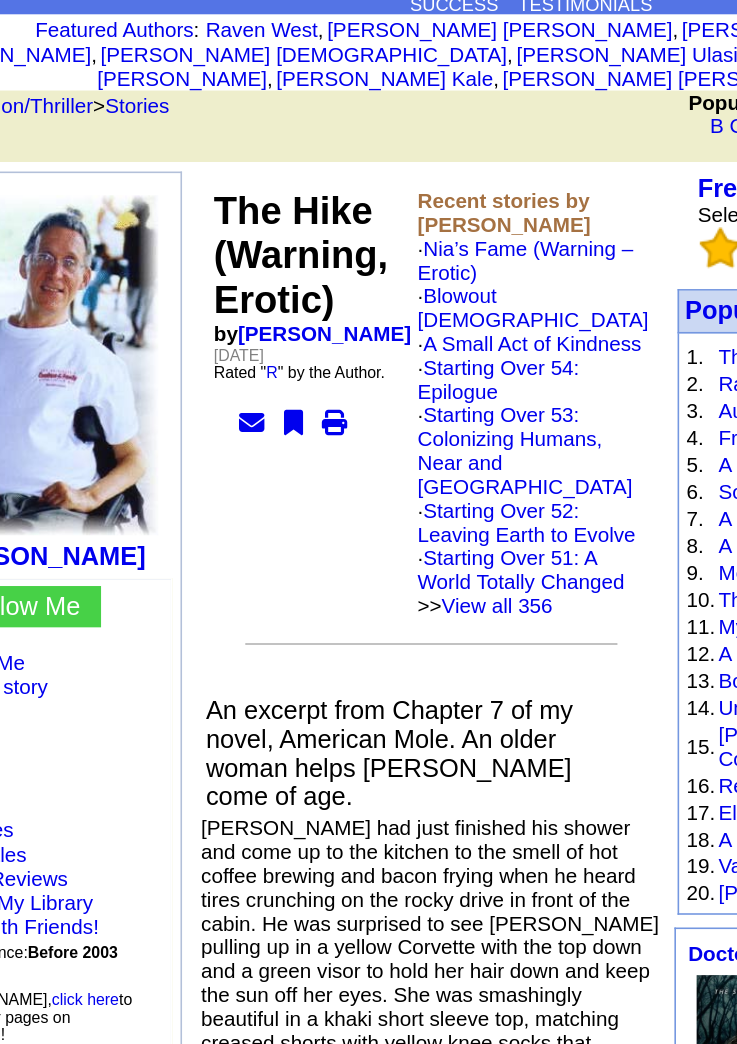 scroll, scrollTop: 0, scrollLeft: 0, axis: both 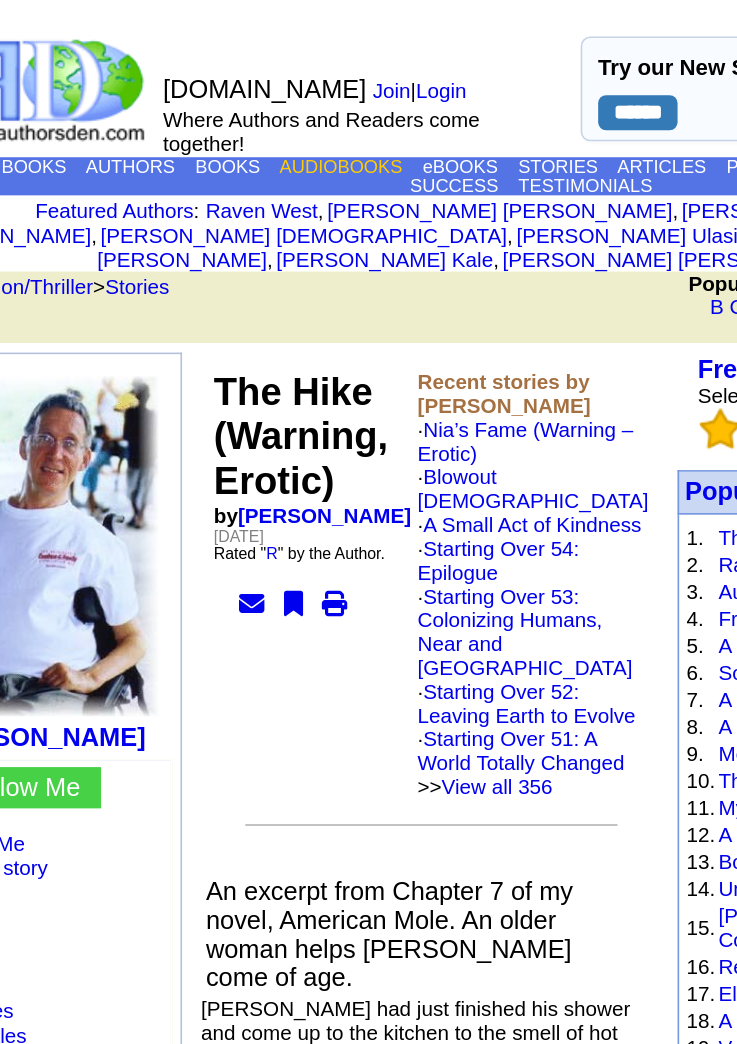 click on "AUDIOBOOKS" at bounding box center (289, 105) 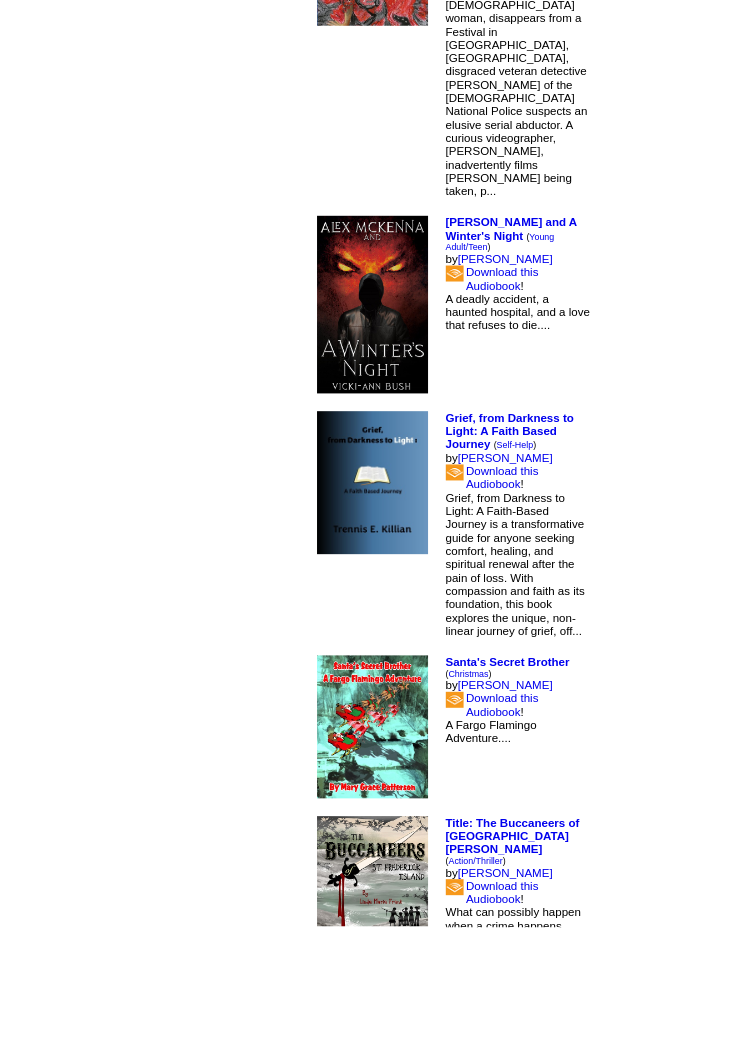 scroll, scrollTop: 0, scrollLeft: 0, axis: both 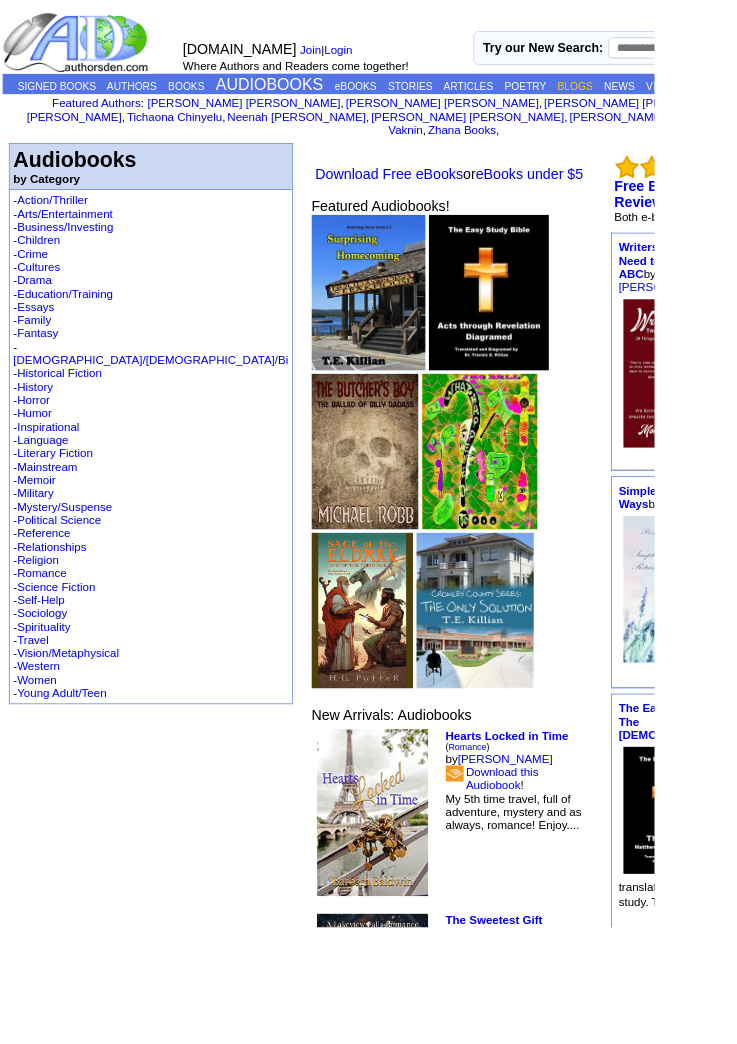 click on "BLOGS" at bounding box center (648, 97) 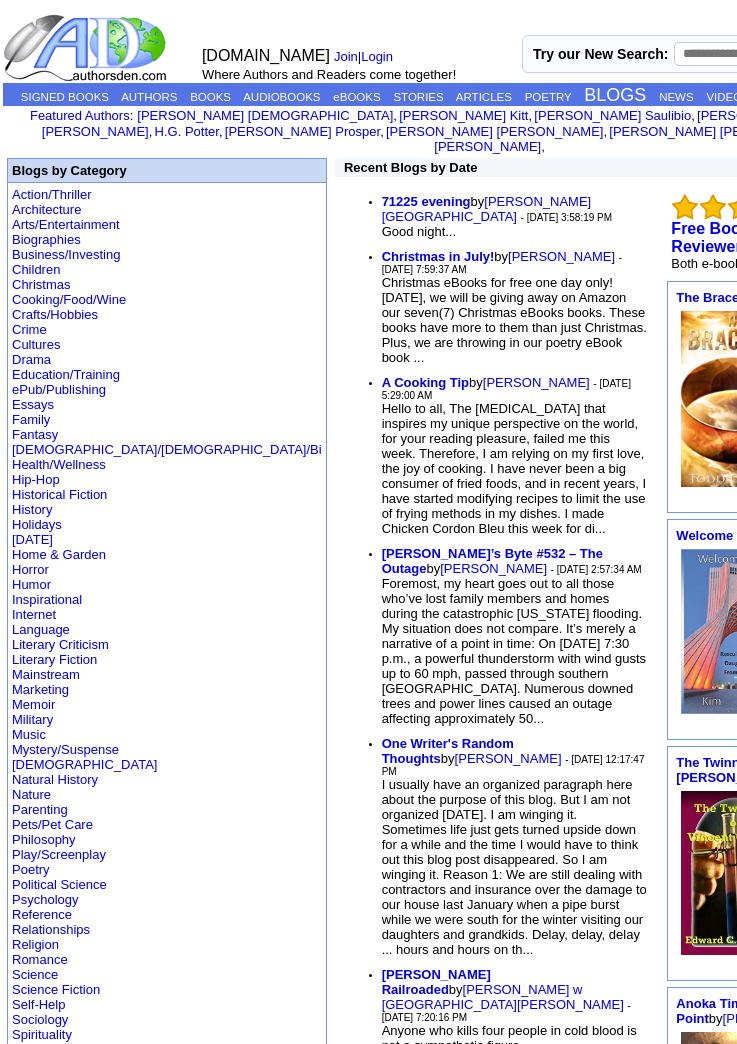 scroll, scrollTop: 0, scrollLeft: 0, axis: both 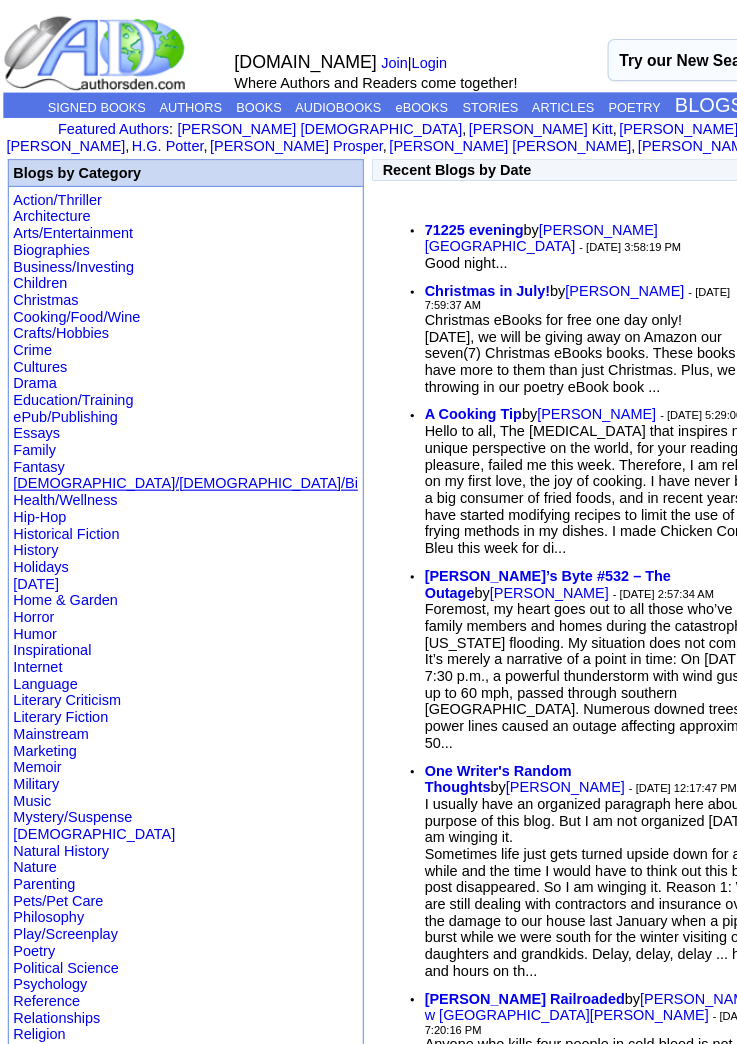 click on "[DEMOGRAPHIC_DATA]/[DEMOGRAPHIC_DATA]/Bi" at bounding box center [167, 434] 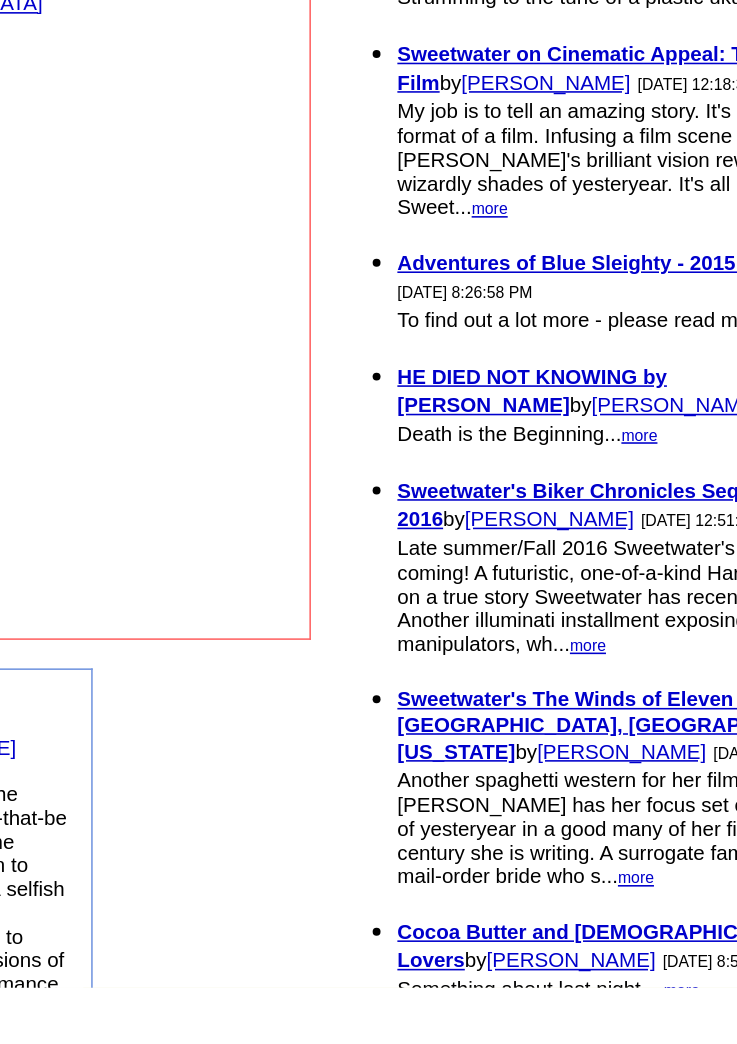 scroll, scrollTop: 315, scrollLeft: 0, axis: vertical 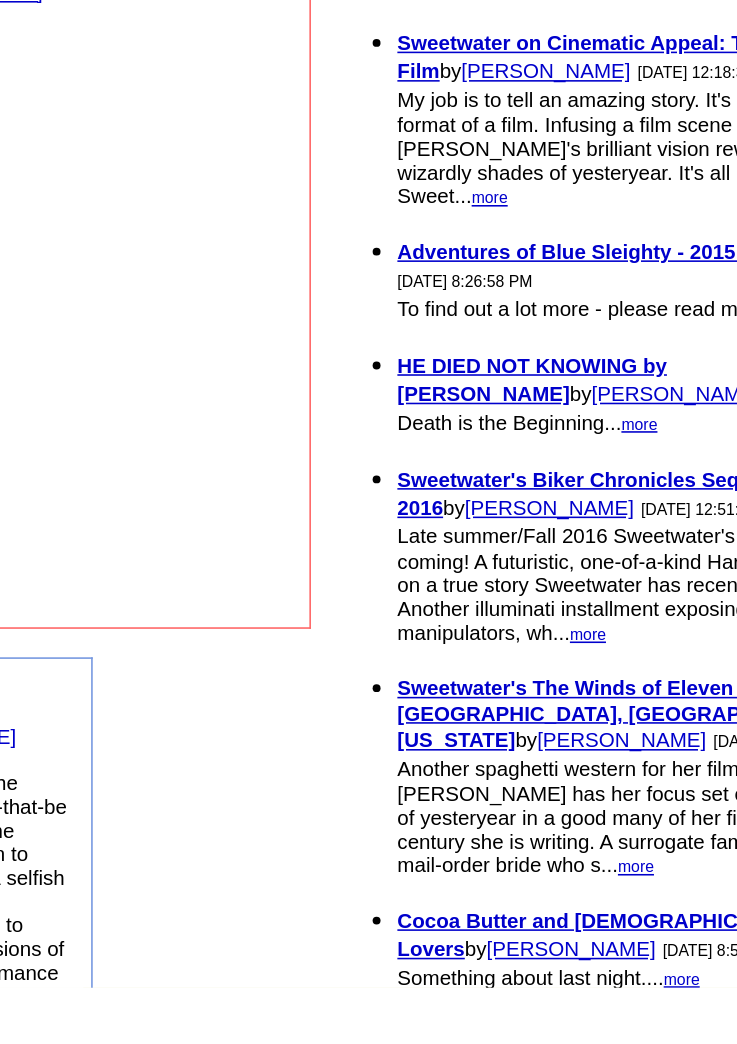 click on "more" at bounding box center [535, 687] 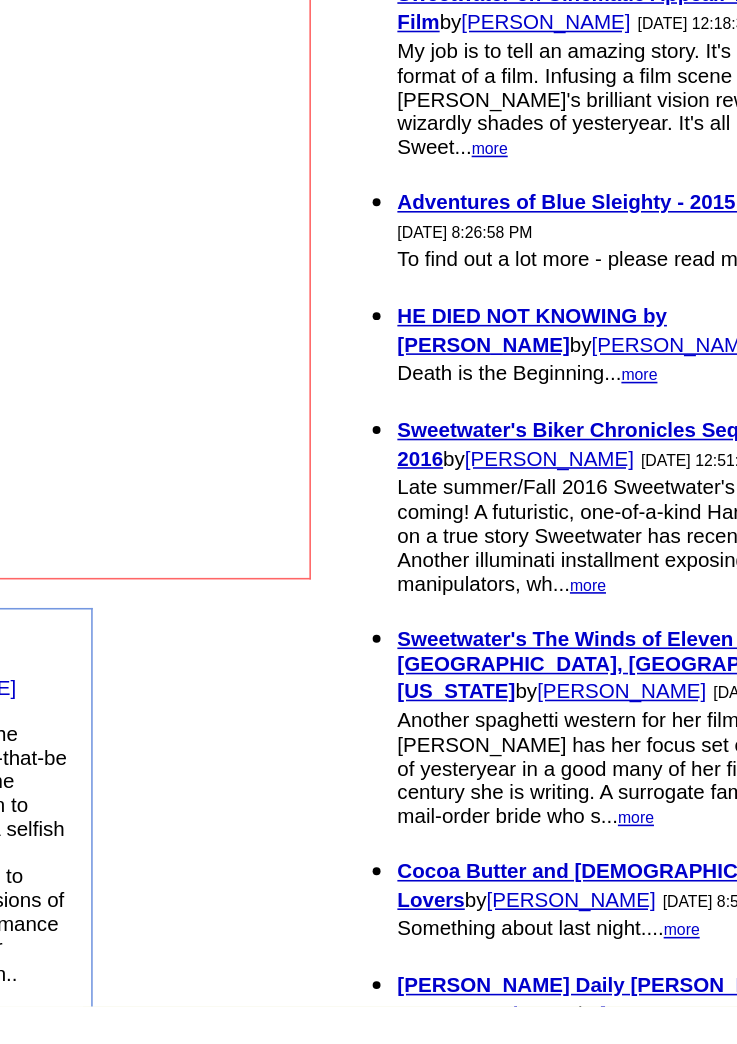 scroll, scrollTop: 442, scrollLeft: 0, axis: vertical 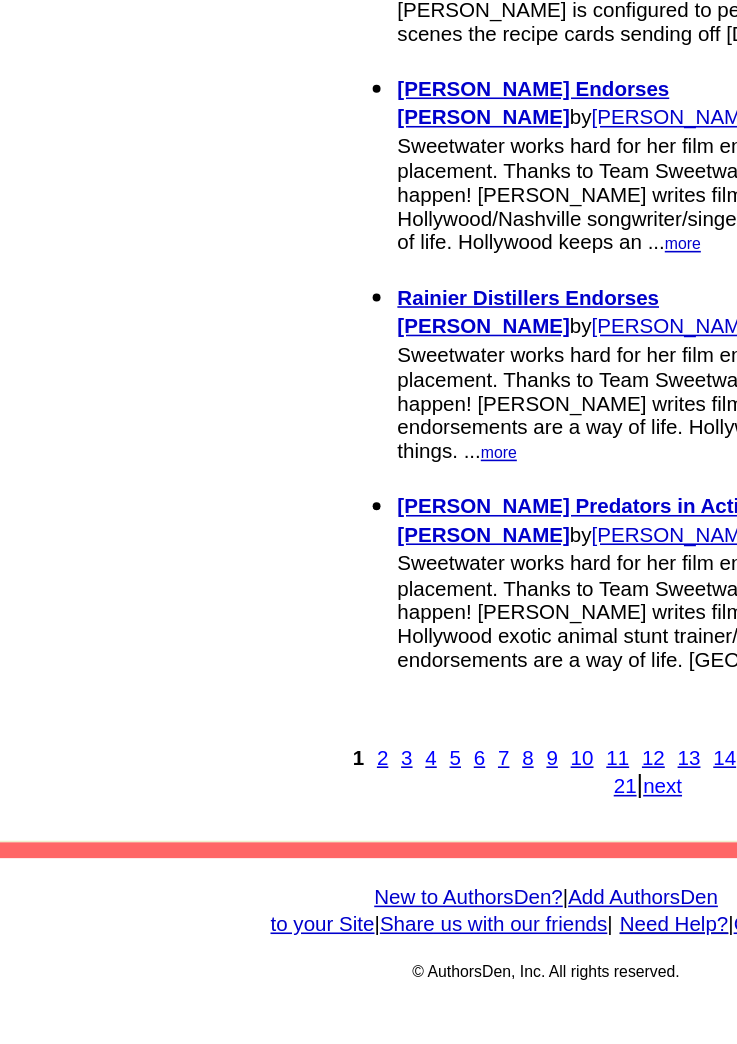 click on "next" at bounding box center (550, 916) 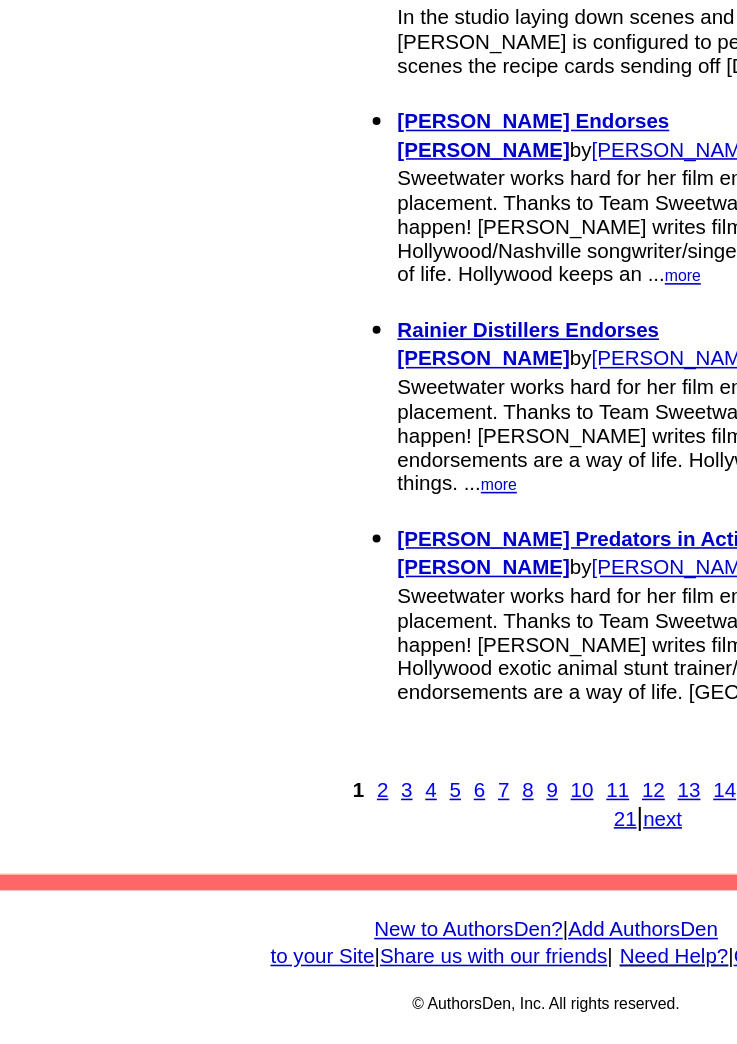 scroll, scrollTop: 1811, scrollLeft: 0, axis: vertical 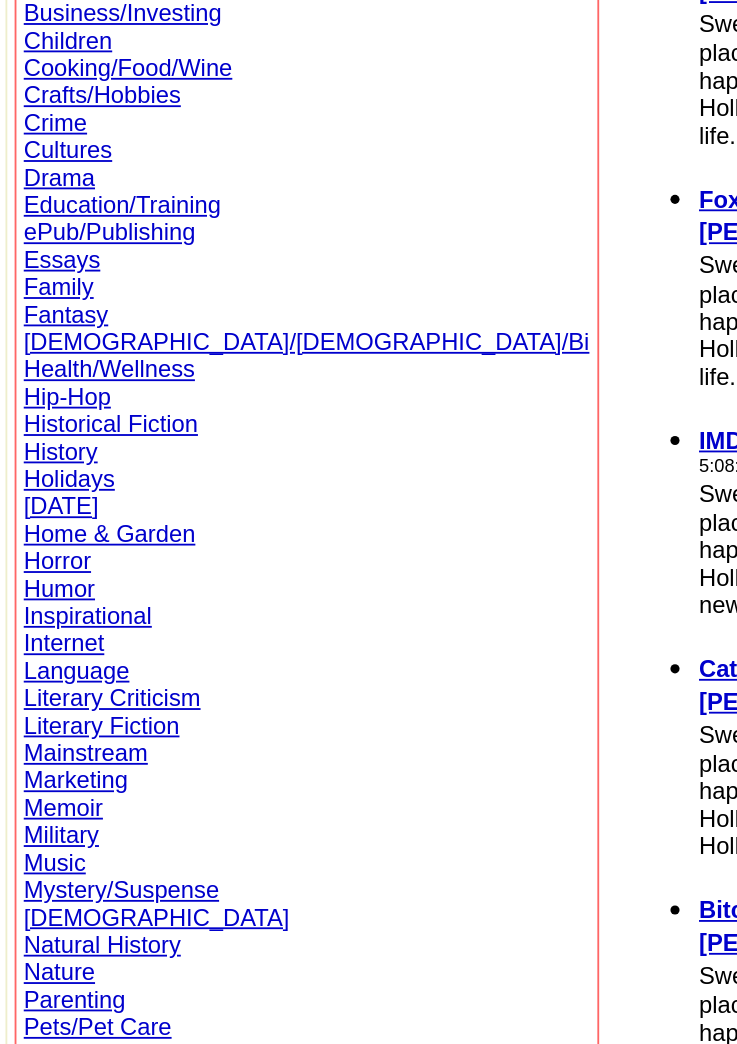 click on "Humor" at bounding box center (32, 421) 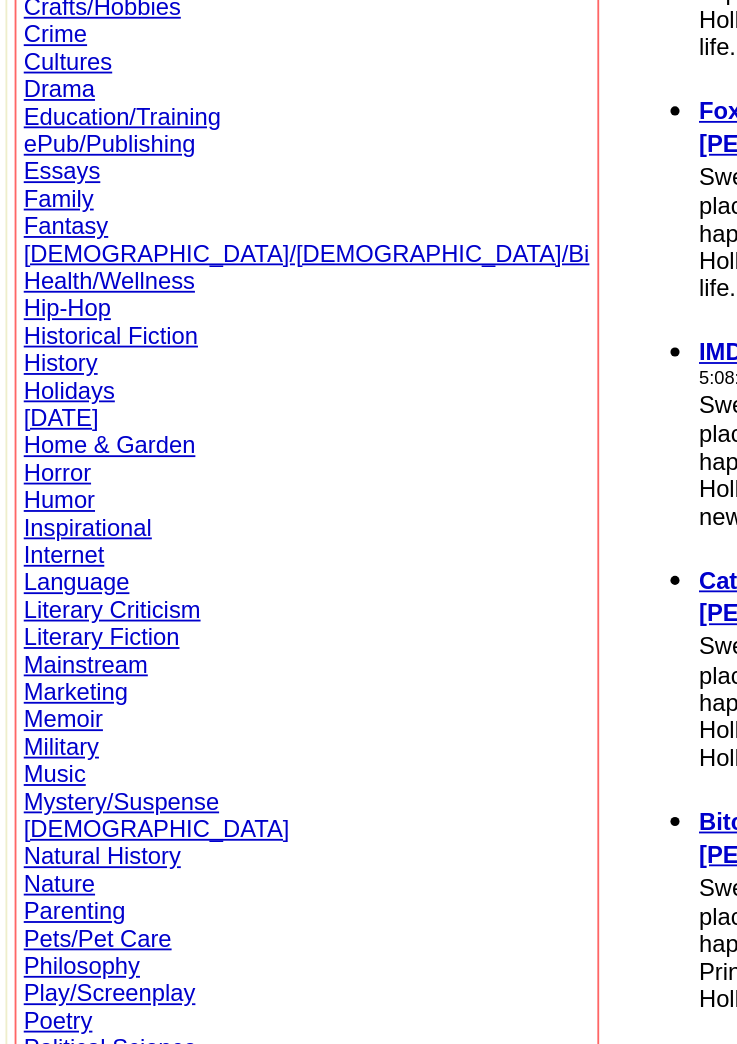scroll, scrollTop: 128, scrollLeft: 0, axis: vertical 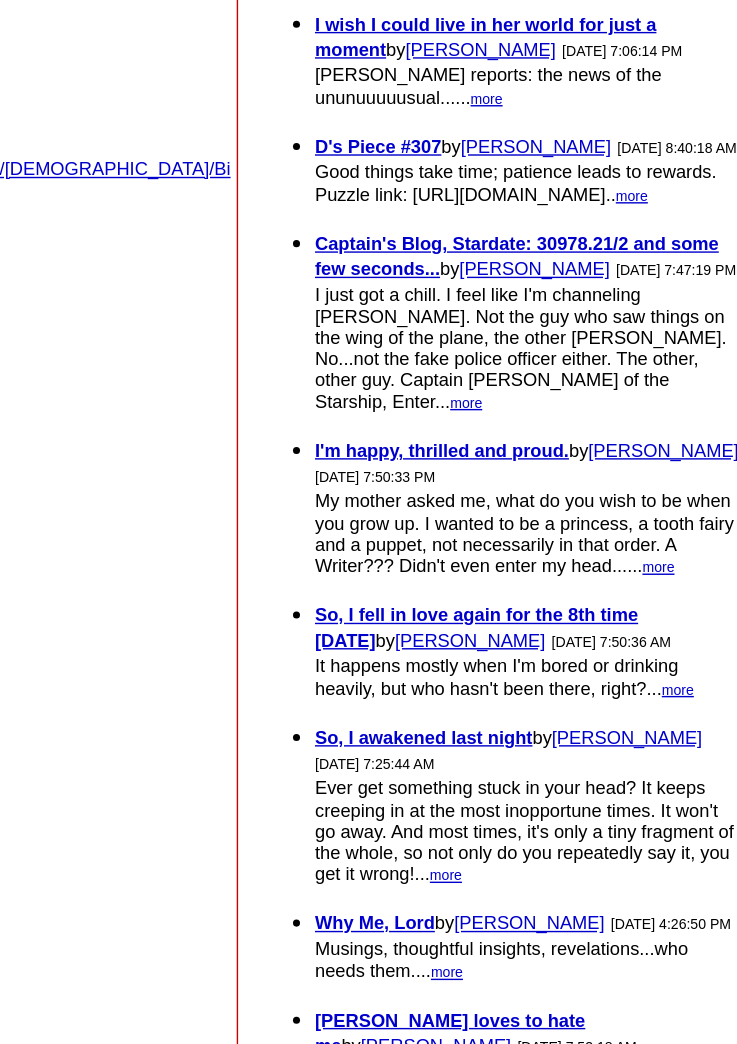 click on "more" at bounding box center (640, 784) 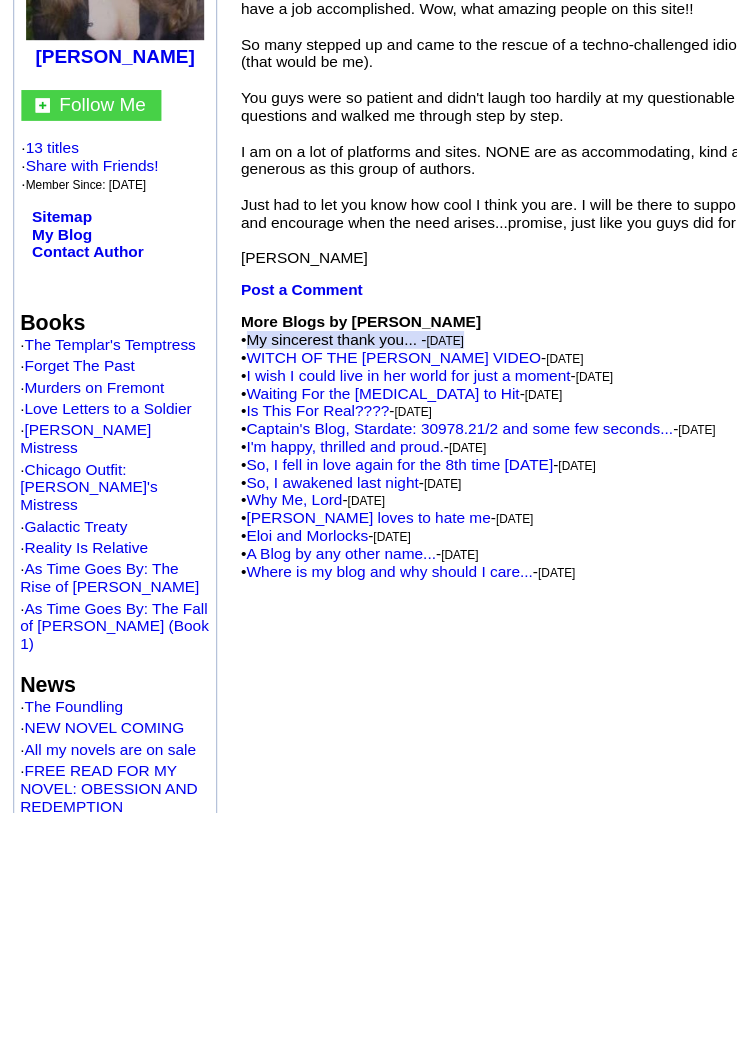 scroll, scrollTop: 36, scrollLeft: 0, axis: vertical 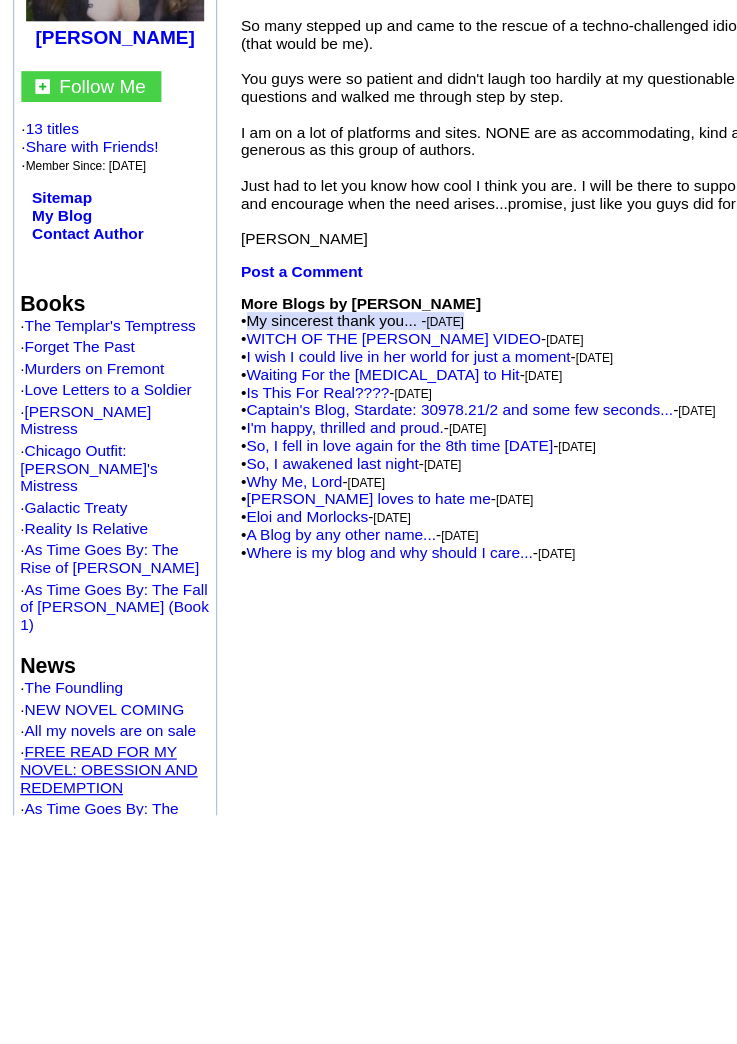 click on "FREE READ FOR MY NOVEL: OBESSION AND REDEMPTION" 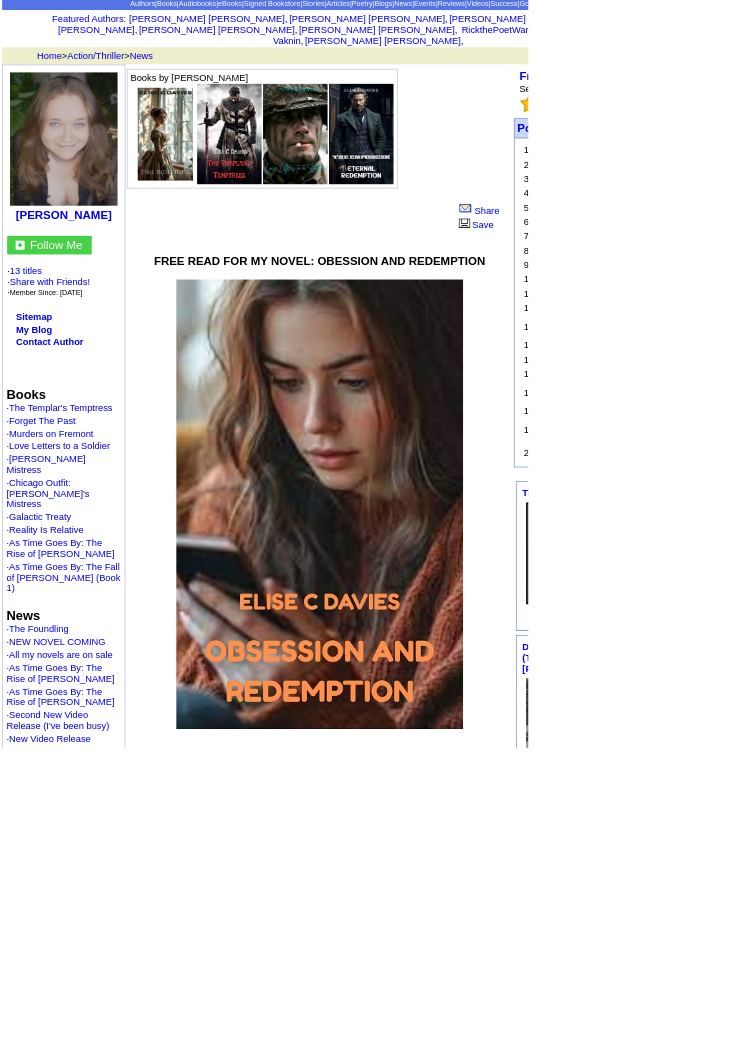 scroll, scrollTop: 0, scrollLeft: 0, axis: both 